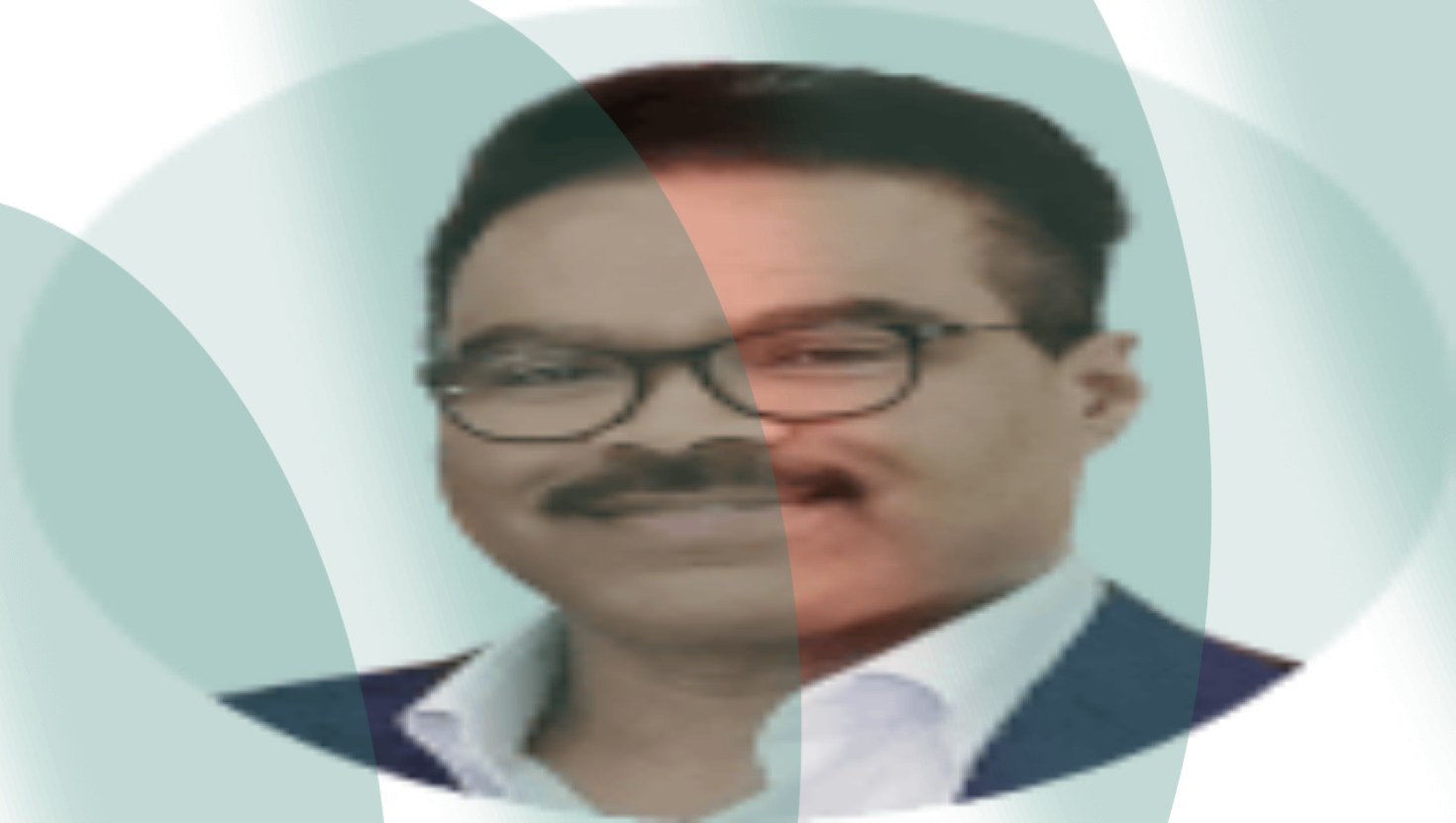 scroll, scrollTop: 0, scrollLeft: 0, axis: both 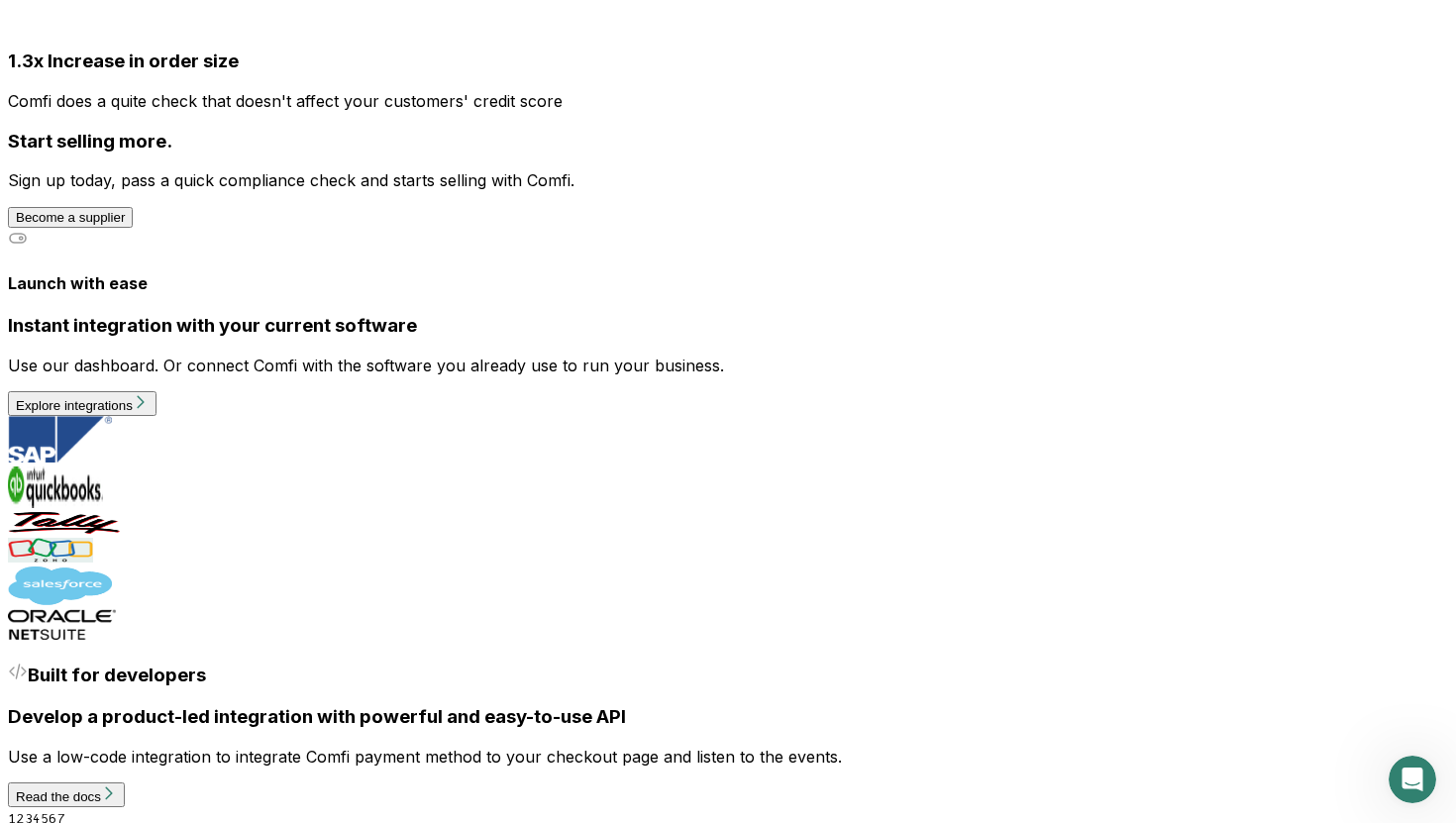 click on "Helping UAE businesses close more deals and collect revenue faster   by offering zero risk credit terms. Get Started" at bounding box center [728, 1723] 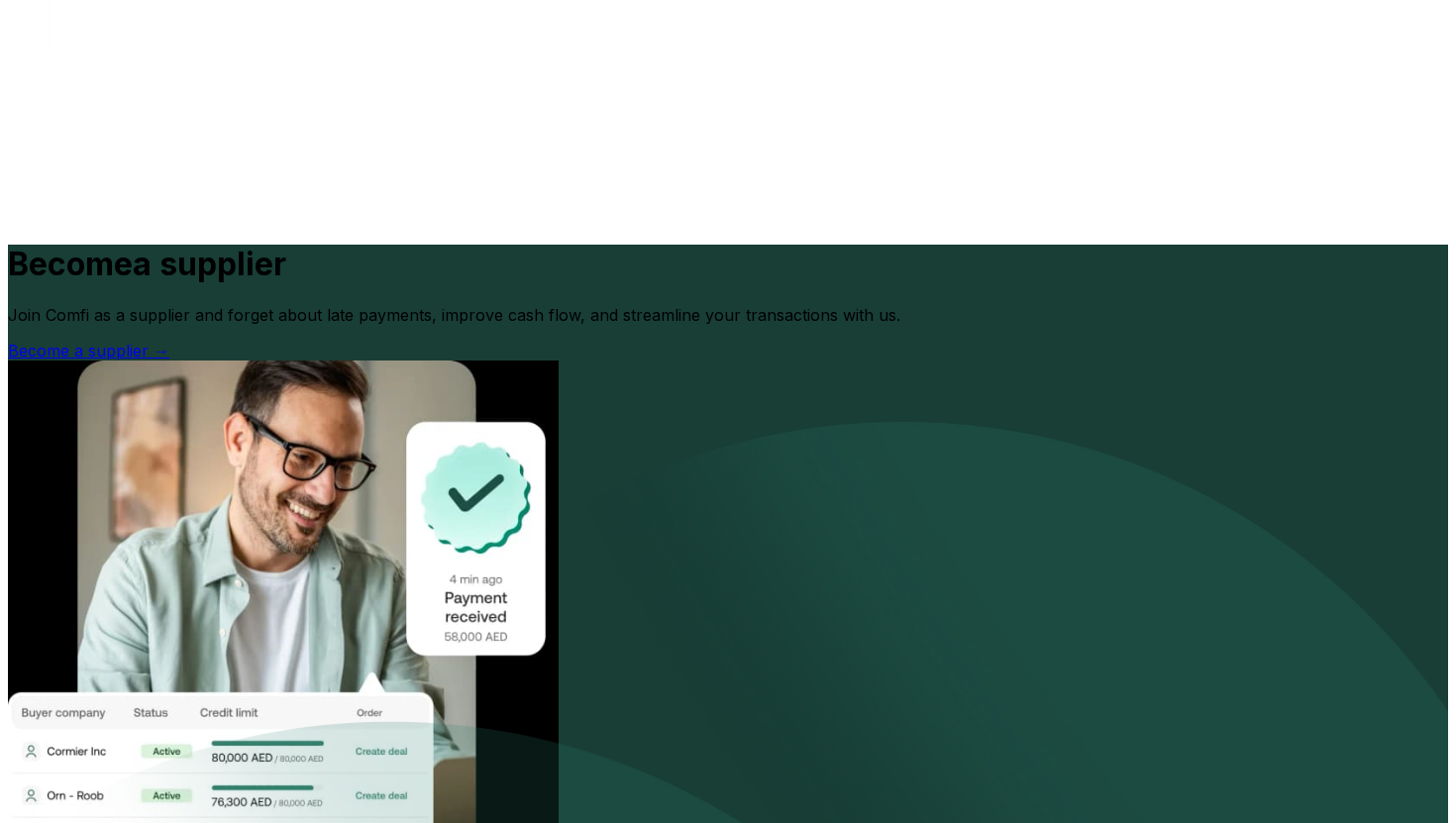 scroll, scrollTop: 0, scrollLeft: 0, axis: both 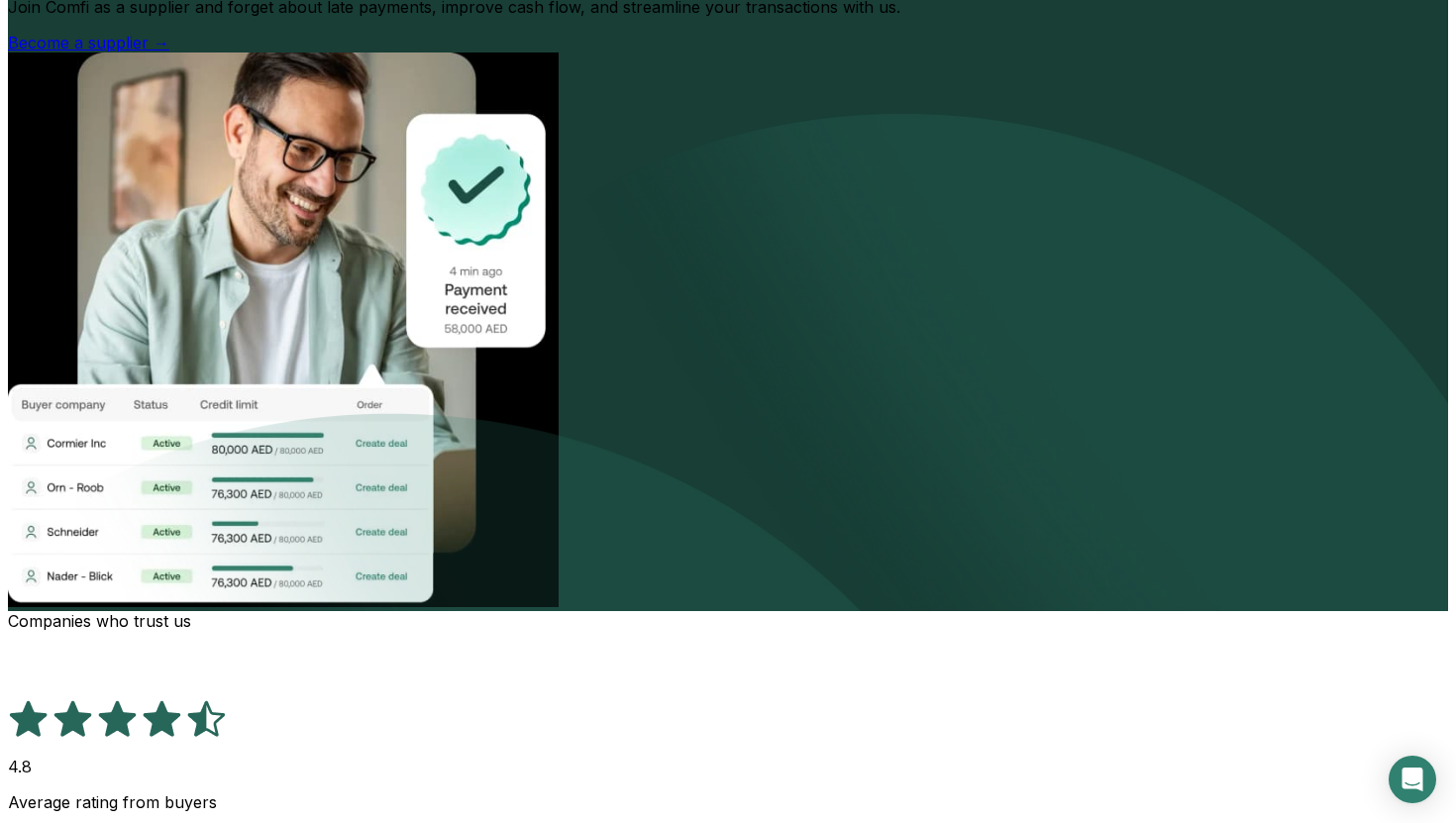 click at bounding box center (116, 718) 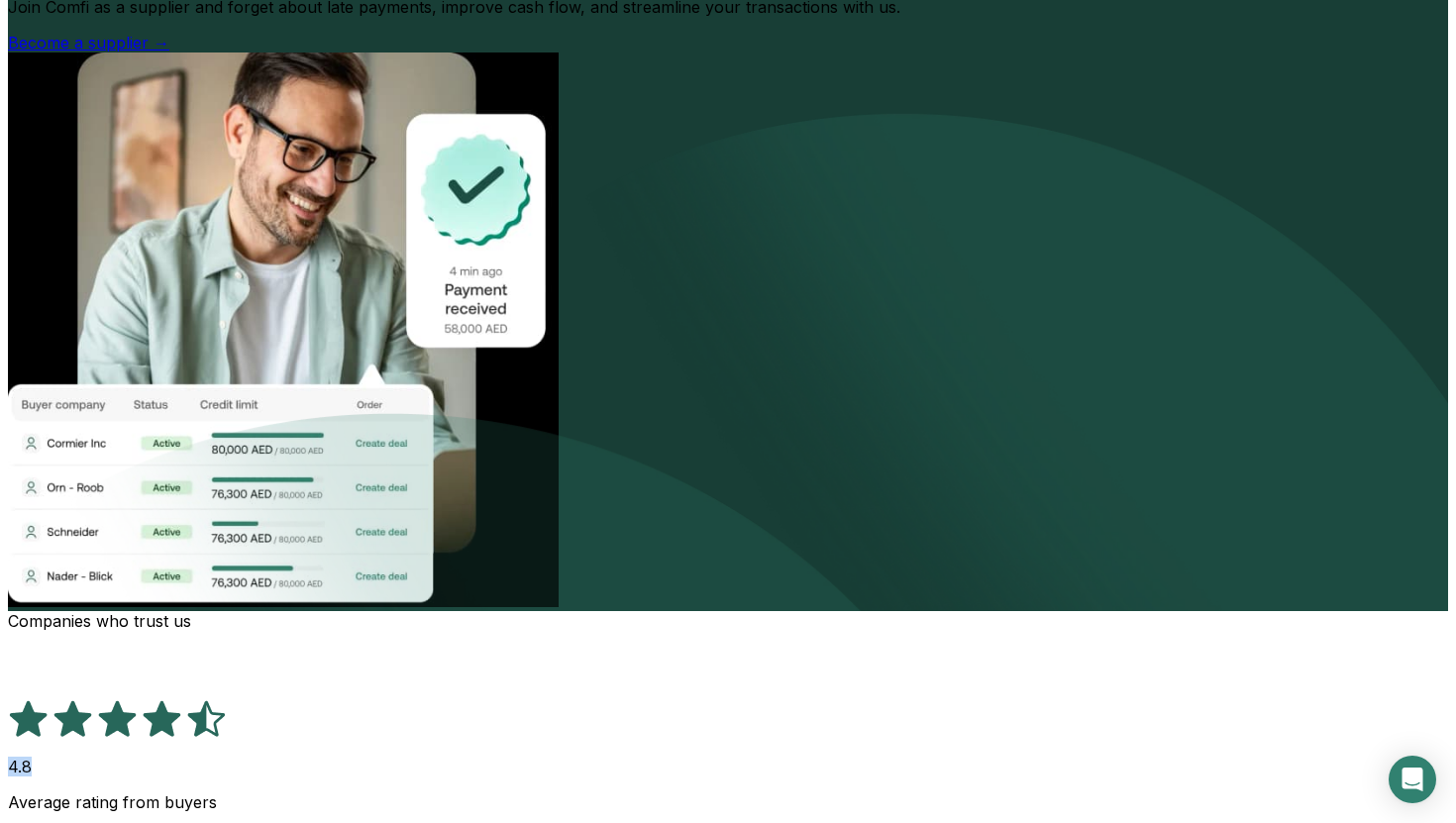 click on "4.8" at bounding box center [728, 767] 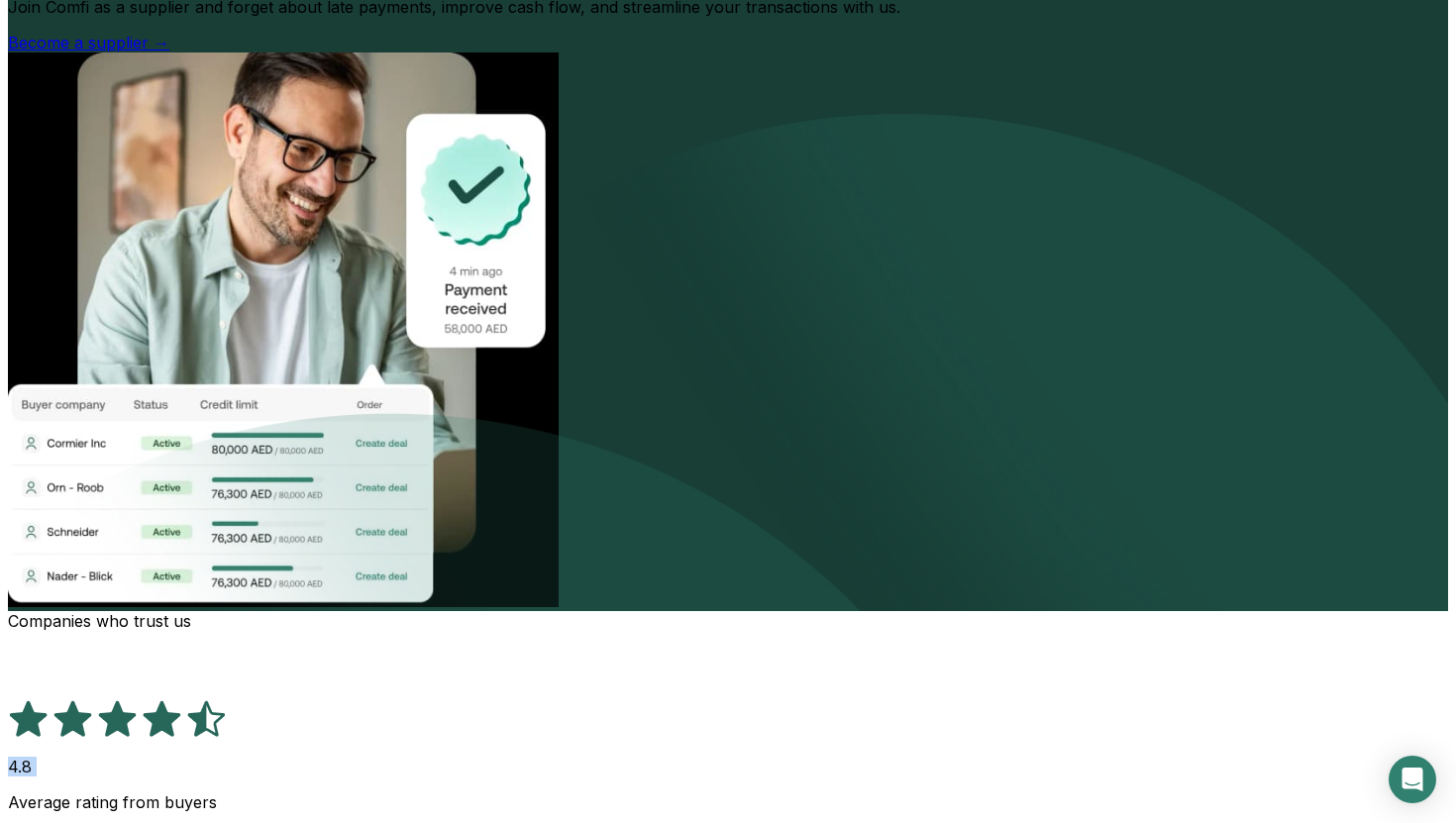 click on "4.8" at bounding box center (728, 767) 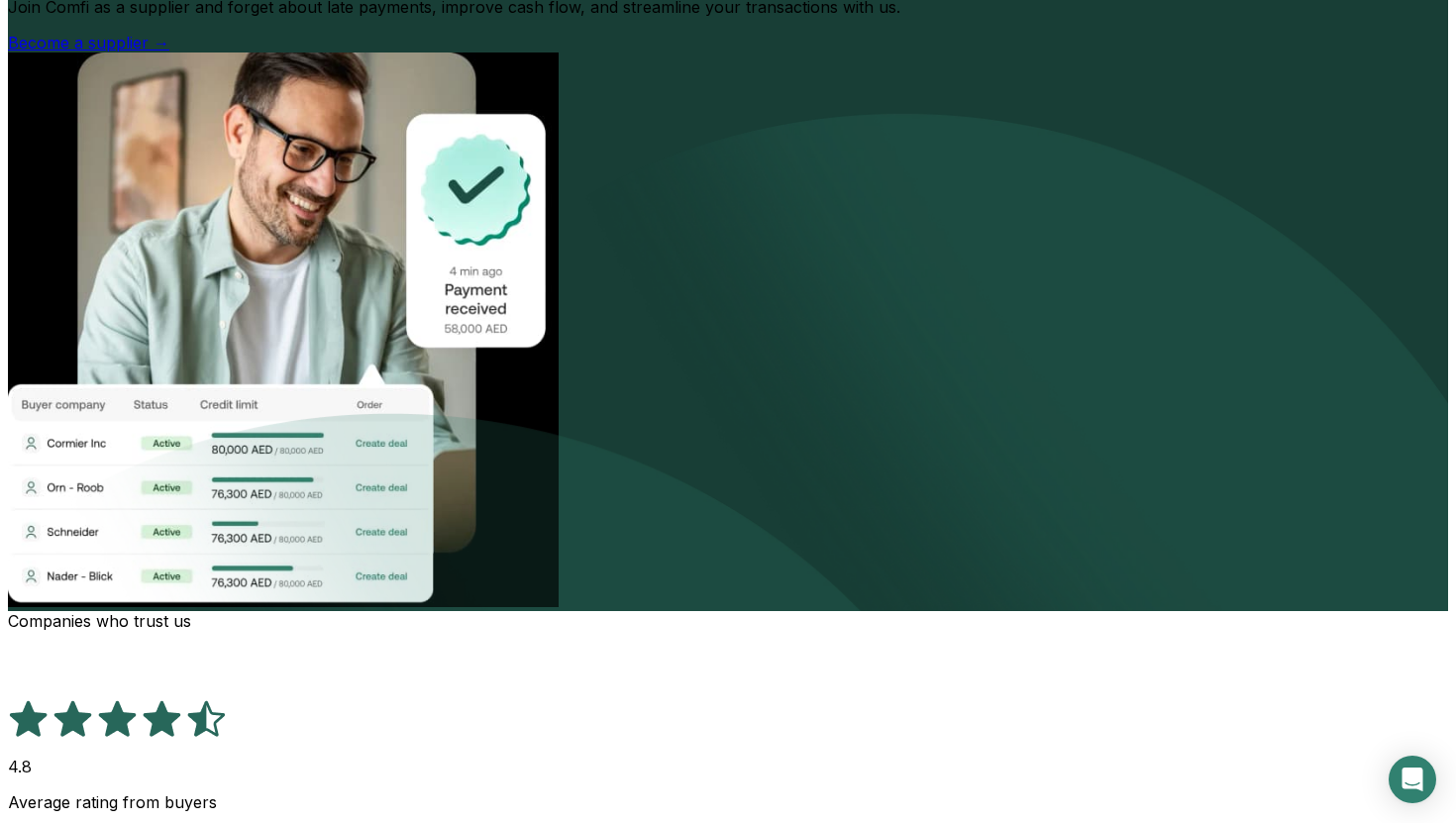 click on "Companies who trust us 4.8 Average rating from buyers" at bounding box center [728, 711] 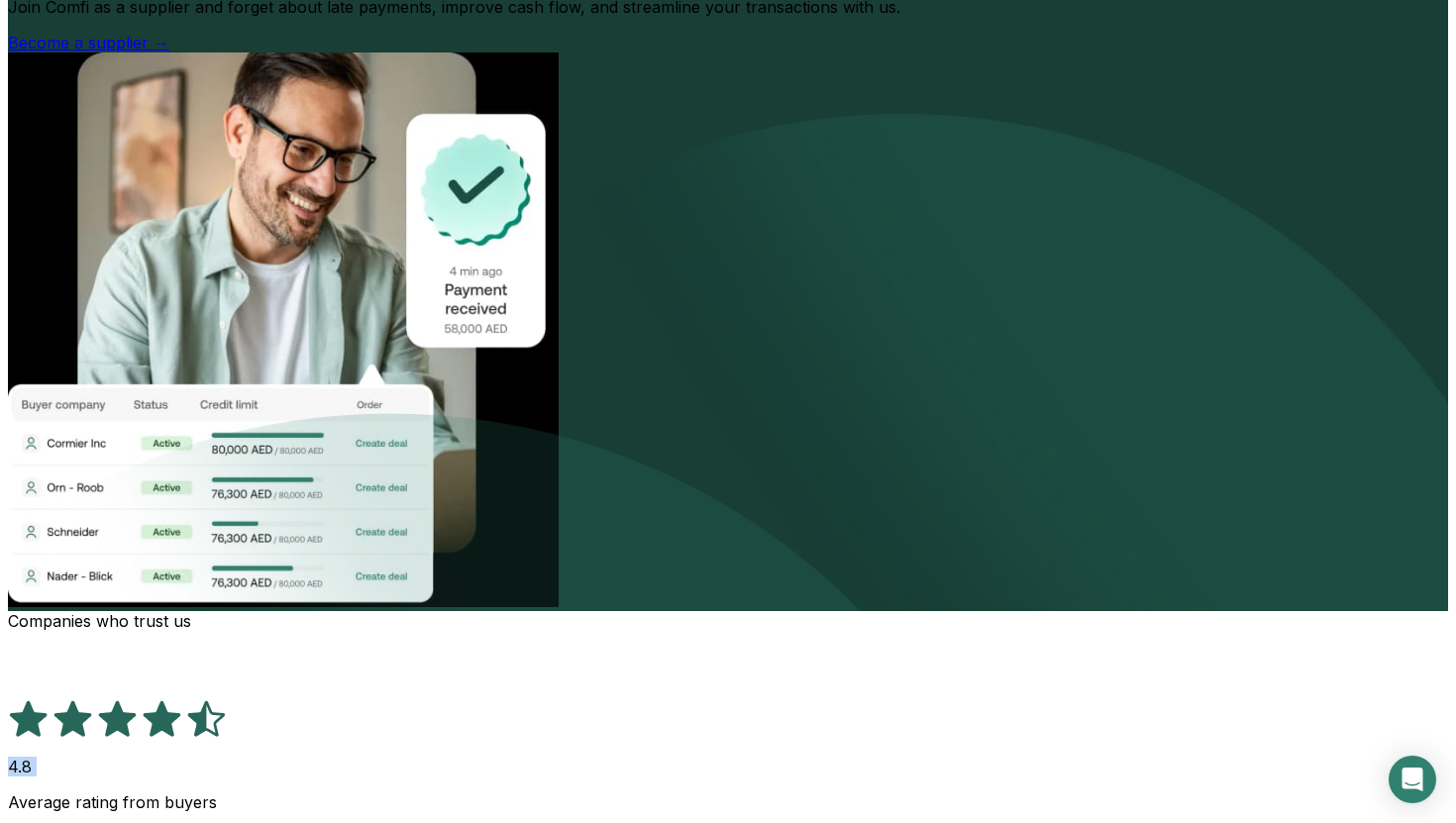 click on "4.8" at bounding box center (728, 738) 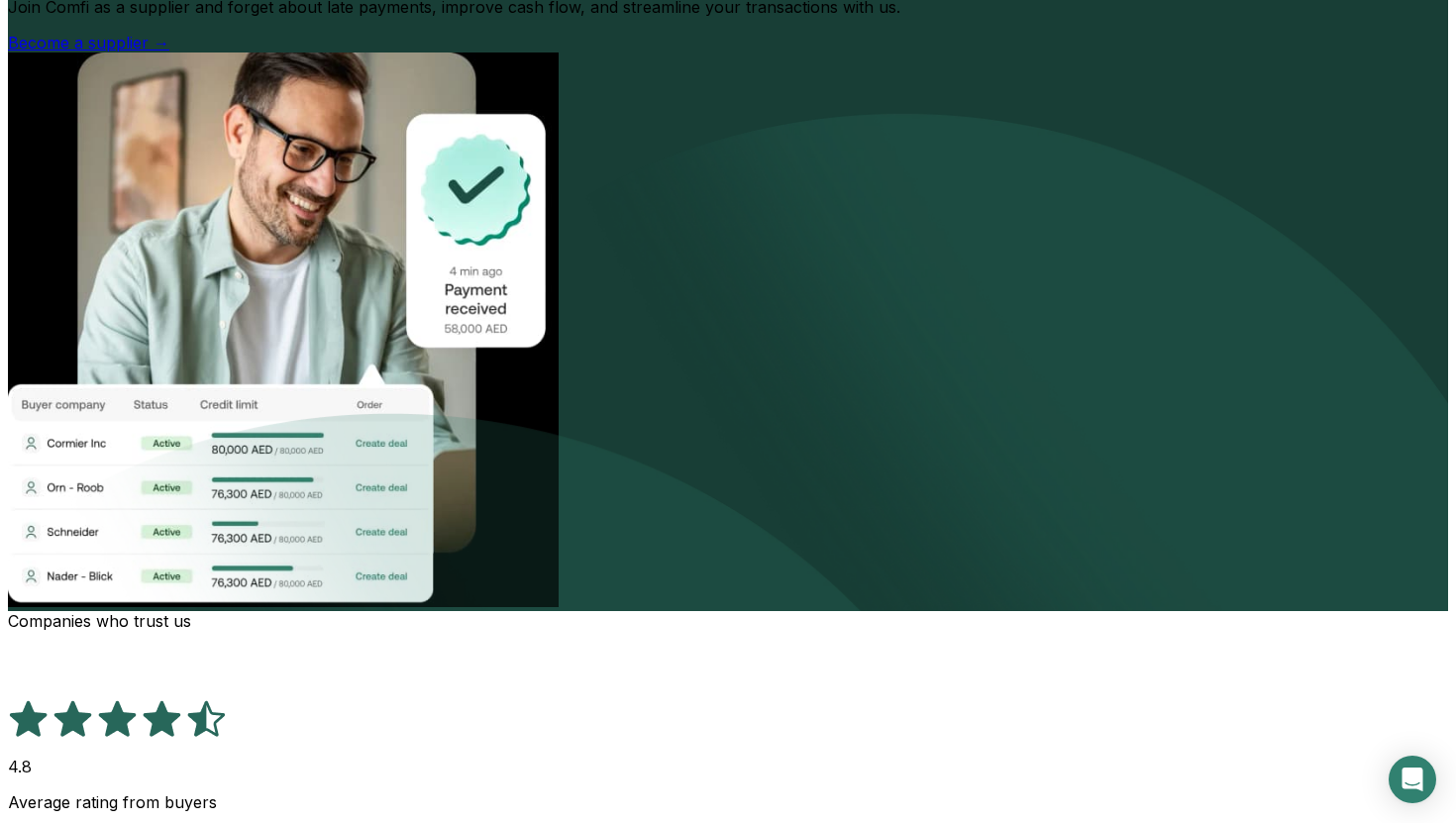 click on "Average rating from buyers" at bounding box center [728, 802] 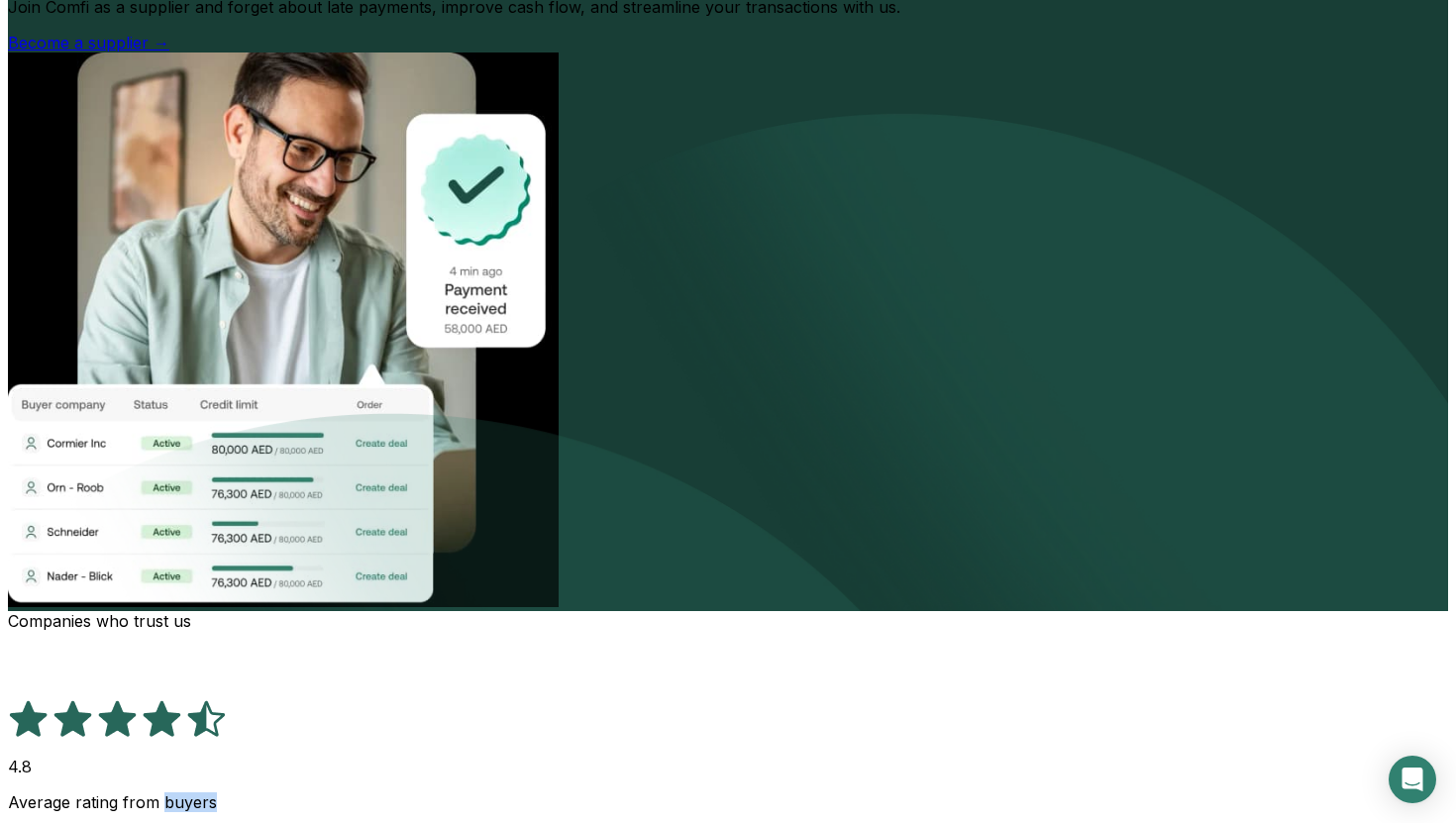 click on "Average rating from buyers" at bounding box center [728, 802] 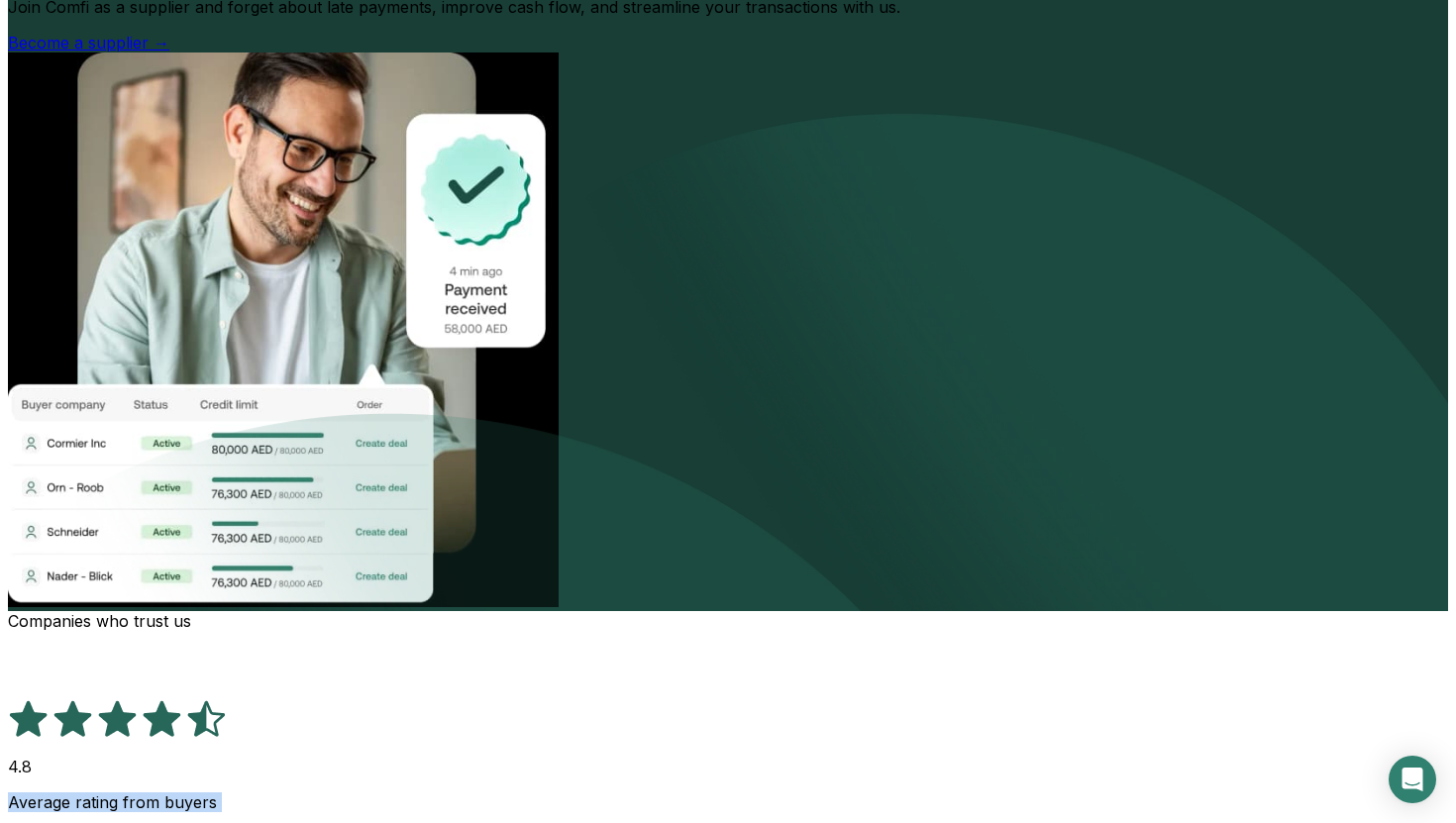 click on "Average rating from buyers" at bounding box center (728, 802) 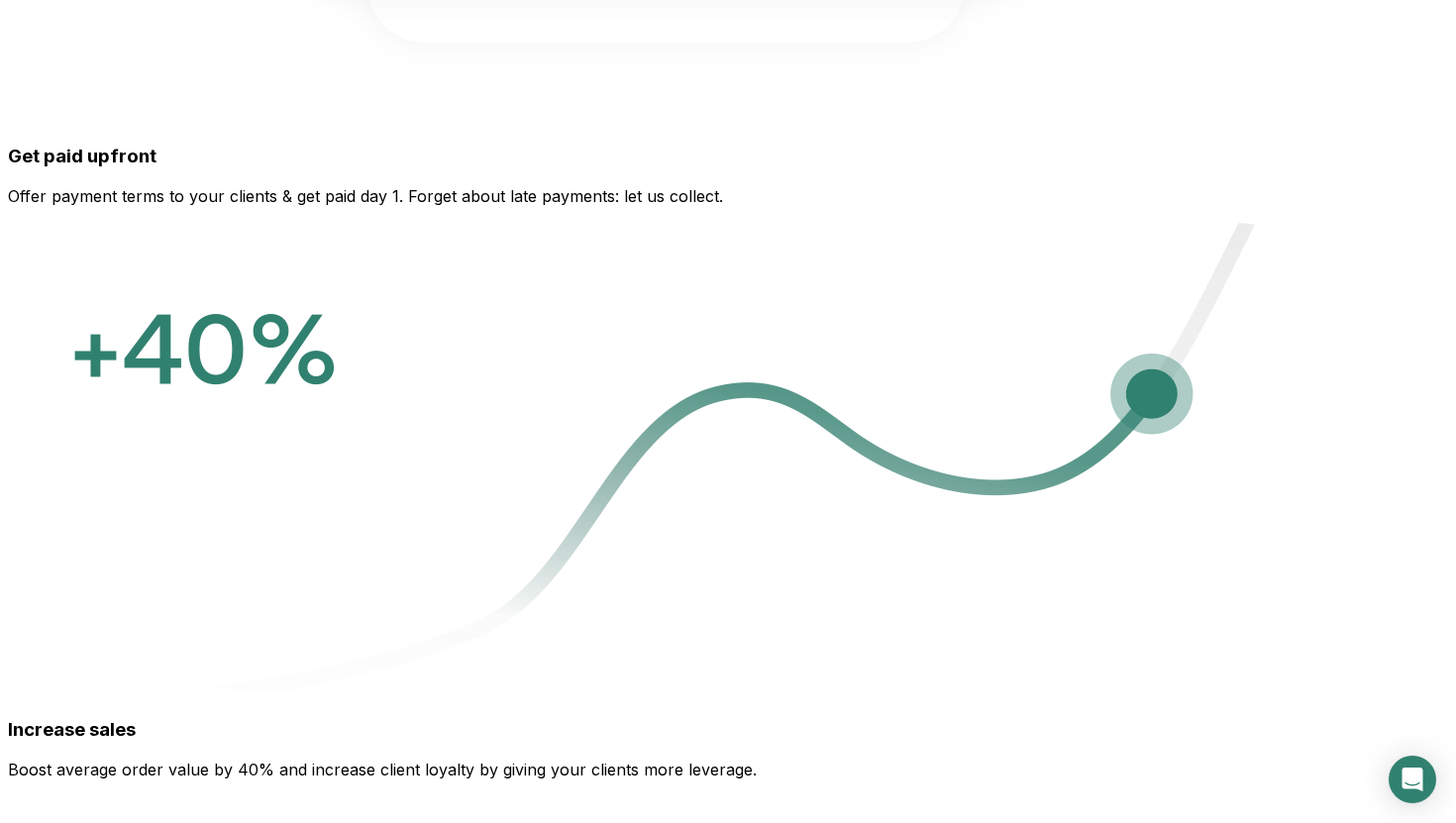 scroll, scrollTop: 1571, scrollLeft: 0, axis: vertical 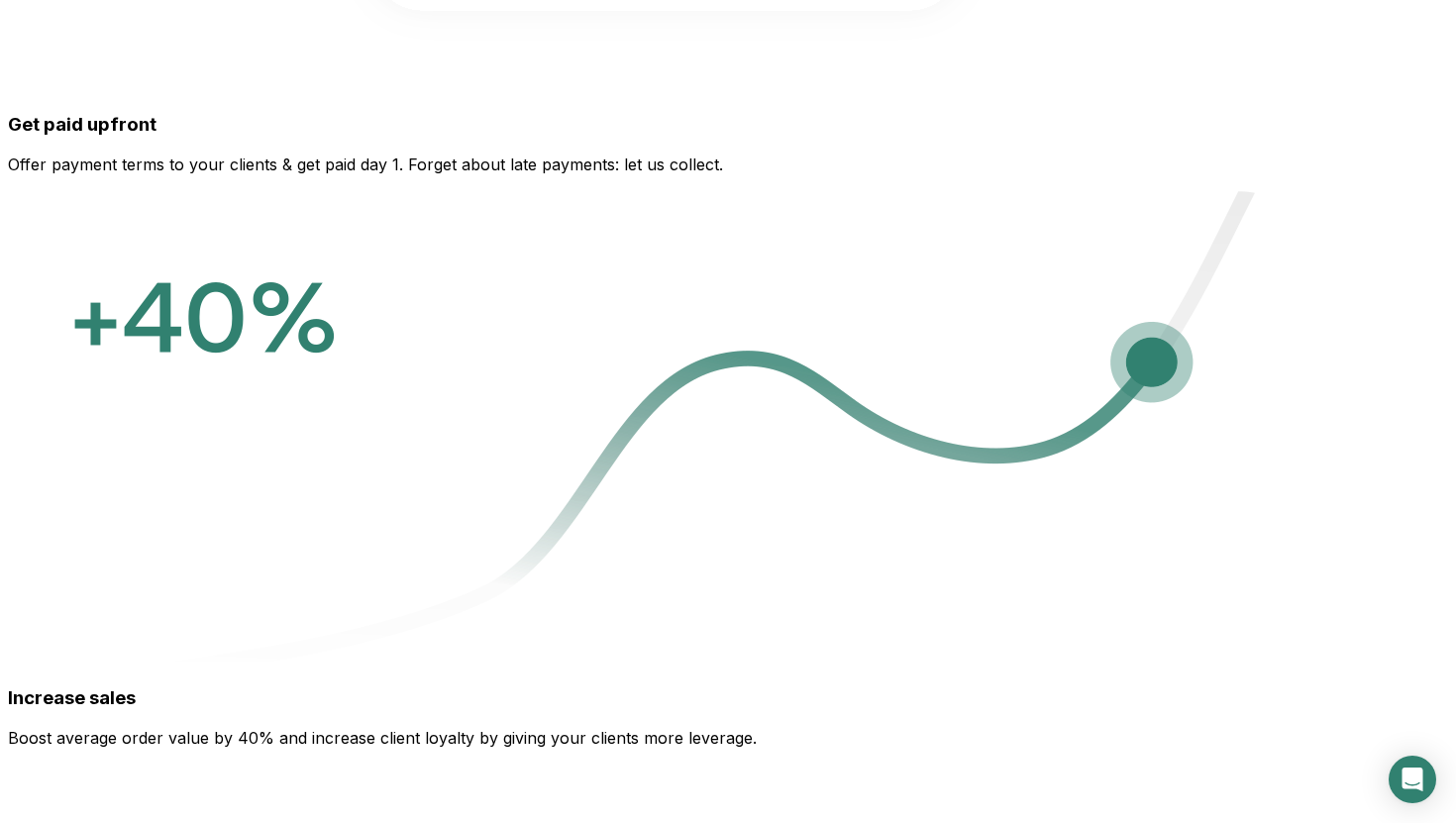 click on "AED 200K+" at bounding box center (748, 2058) 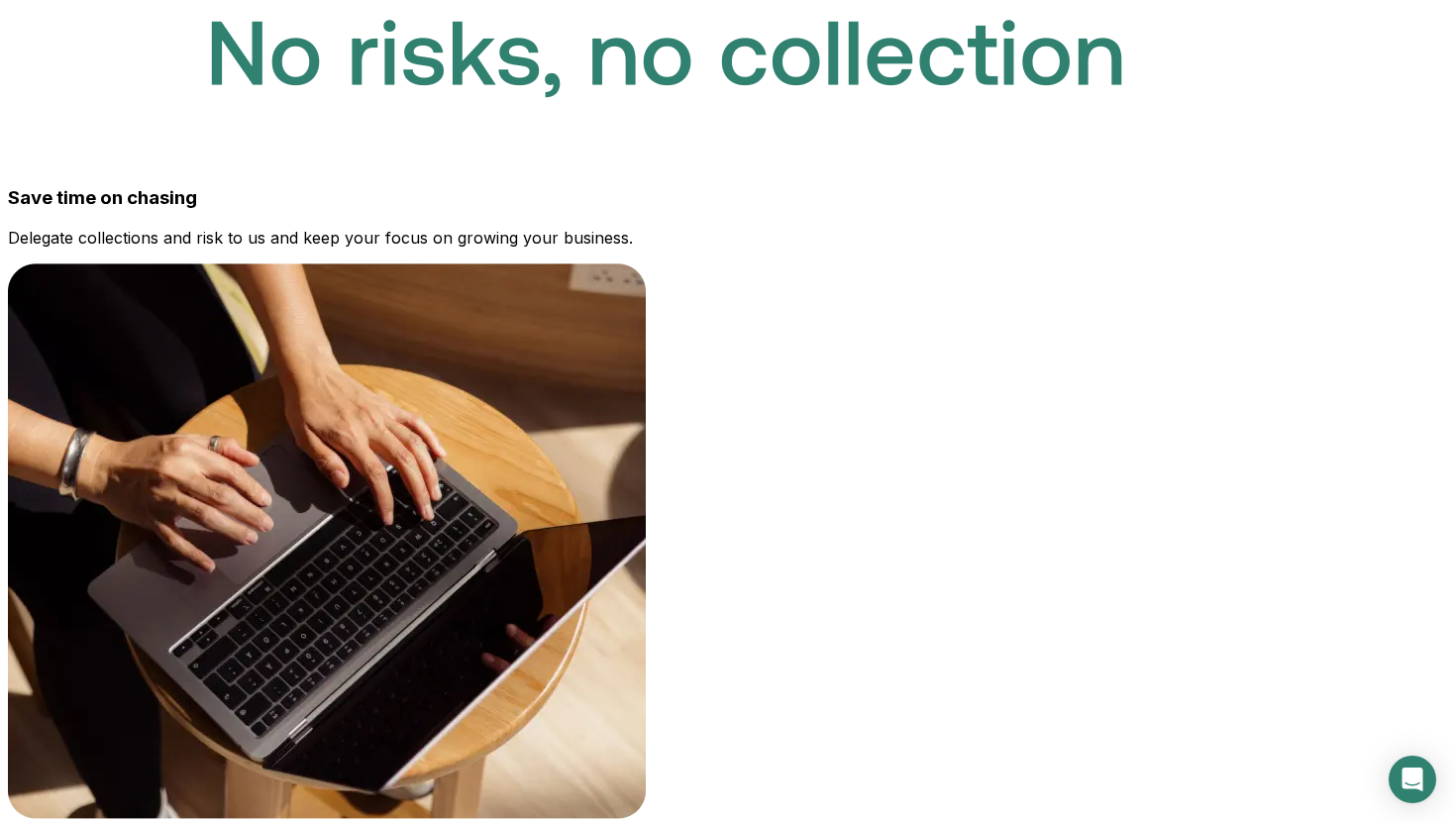 scroll, scrollTop: 2644, scrollLeft: 0, axis: vertical 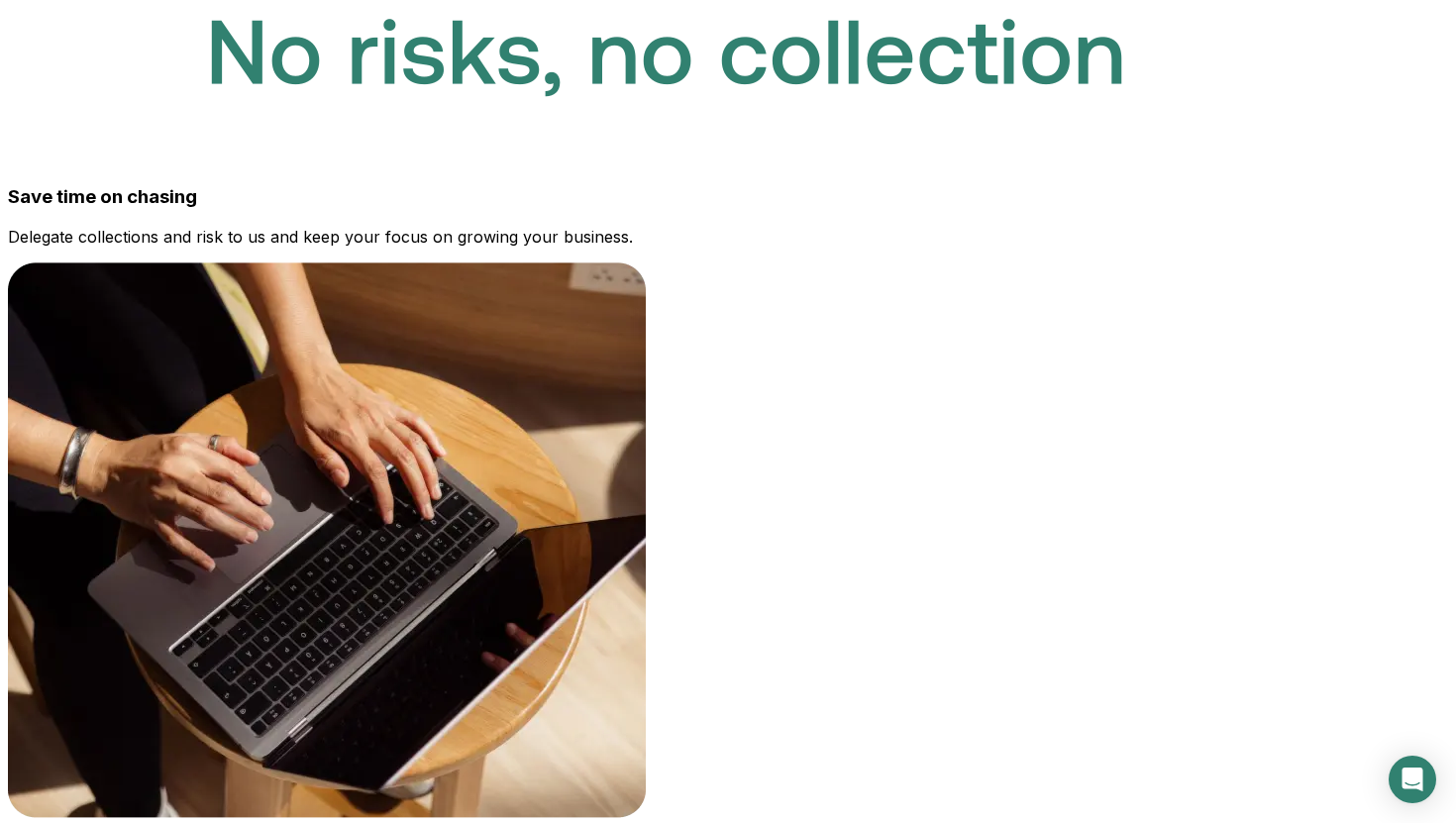 drag, startPoint x: 726, startPoint y: 437, endPoint x: 1165, endPoint y: 528, distance: 448.3325 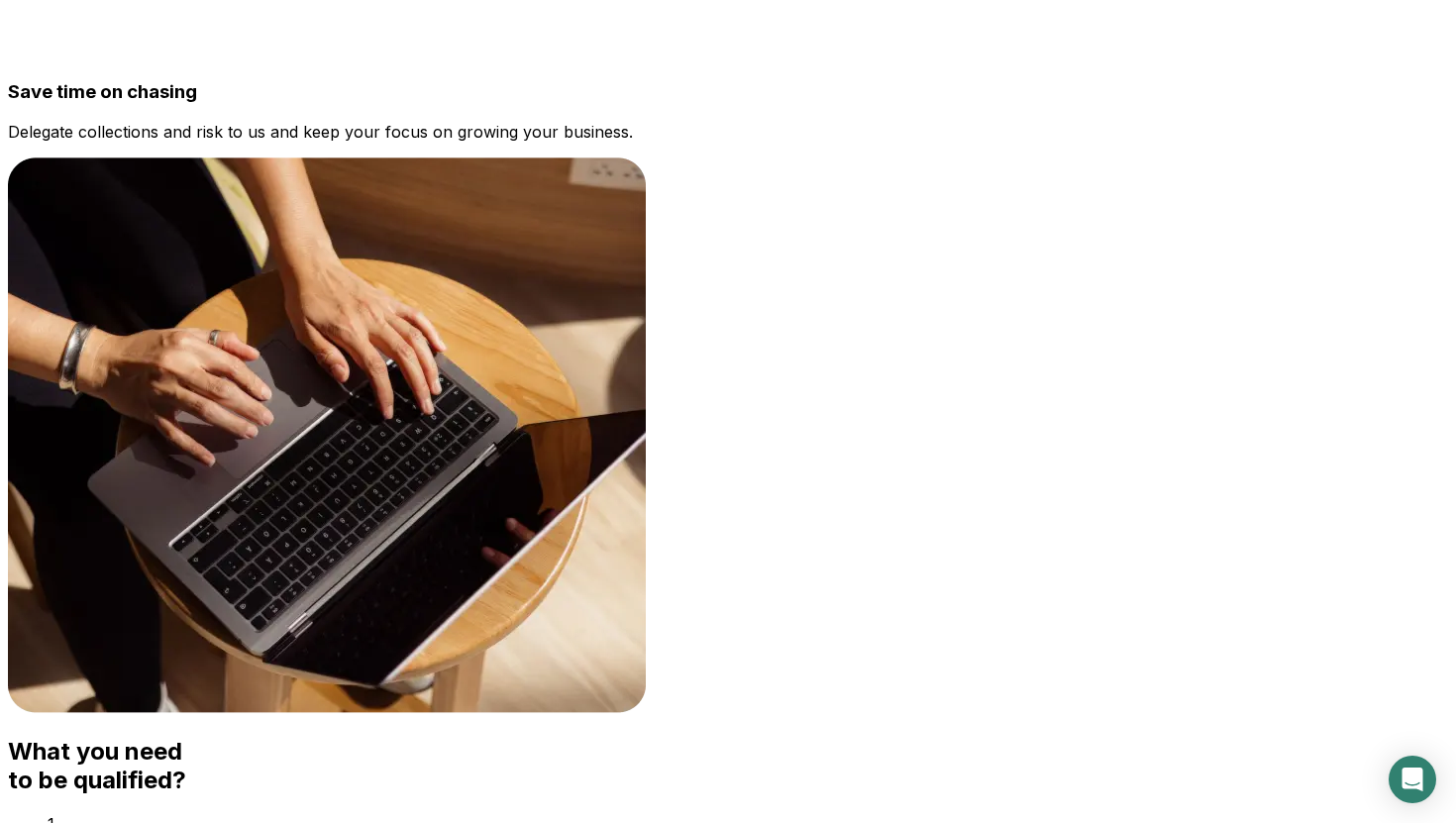 scroll, scrollTop: 2738, scrollLeft: 0, axis: vertical 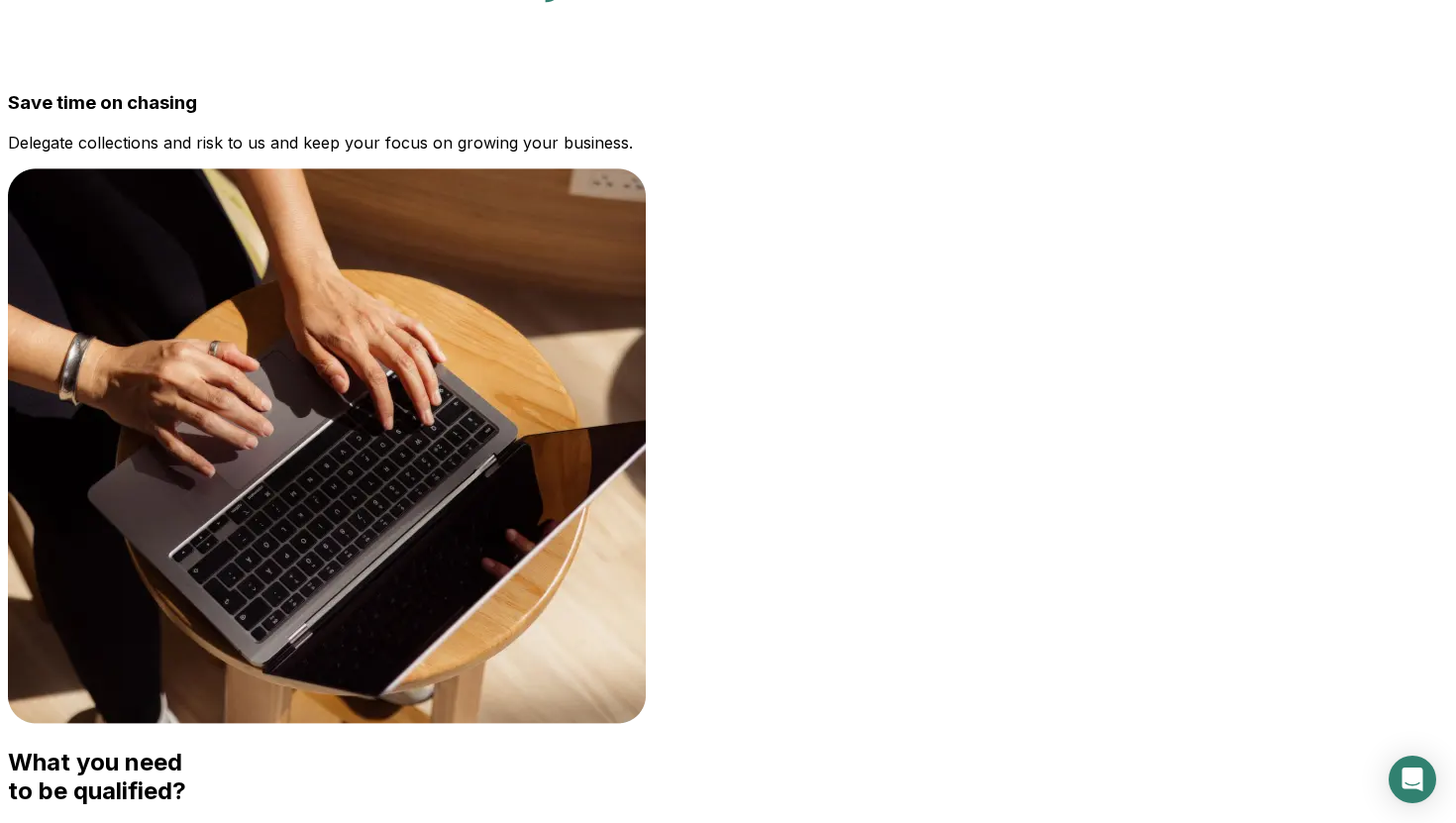 click on "What you need to   provide Following our standard KYC&KYB compliance procedures you will be asked to provide the following documents 1 Trade license 2 MOA 3 EID of authorized signatory" at bounding box center [728, 2781] 